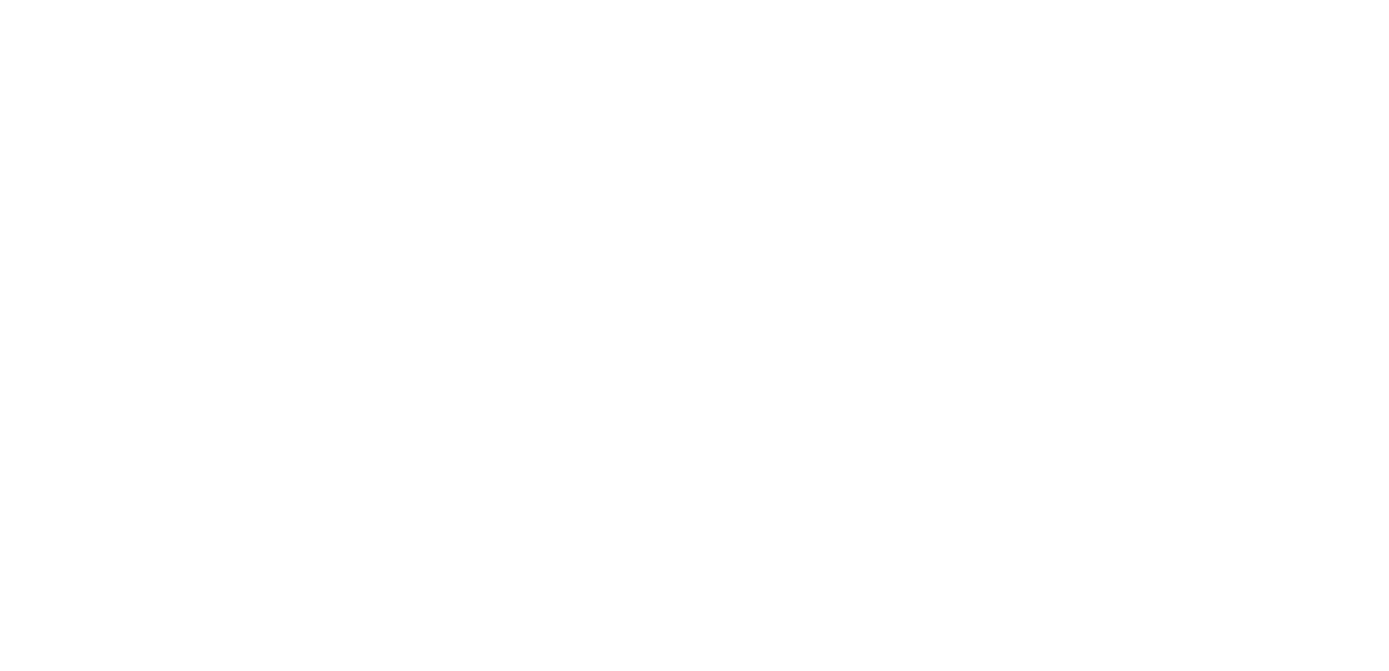 scroll, scrollTop: 0, scrollLeft: 0, axis: both 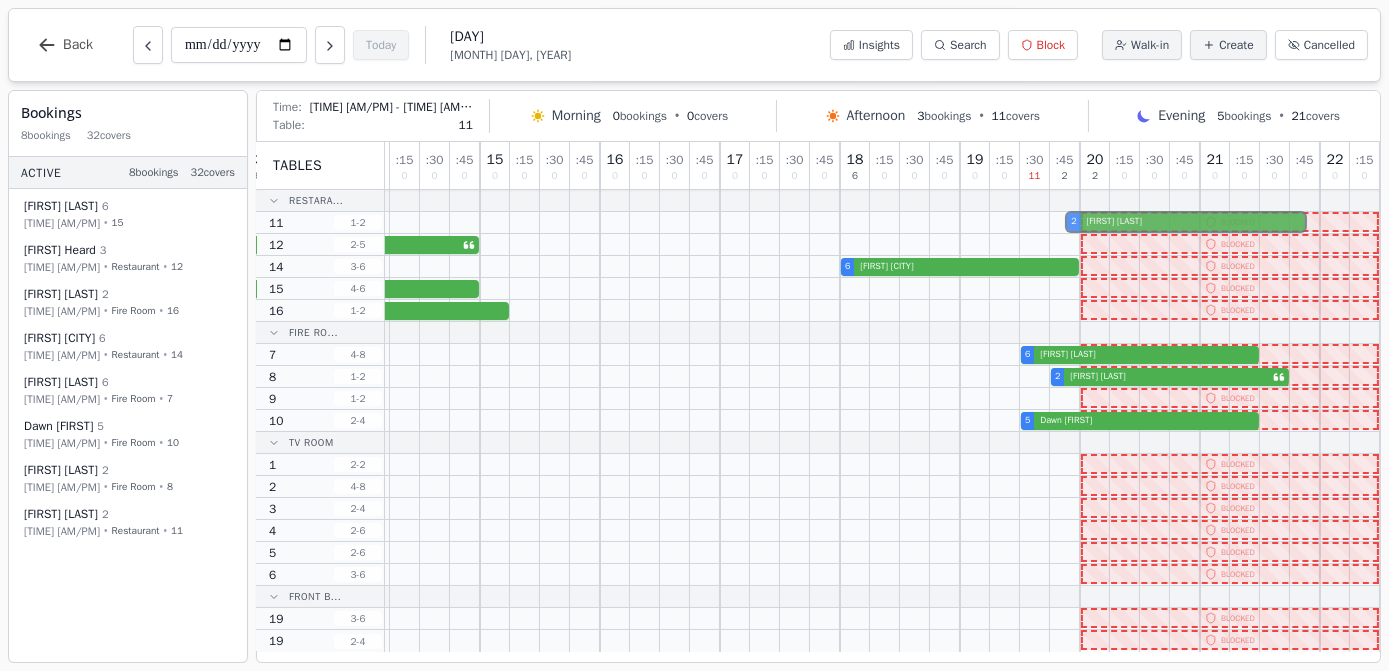 click on "[NUMBER] [FIRST] [LAST]" at bounding box center [690, 223] 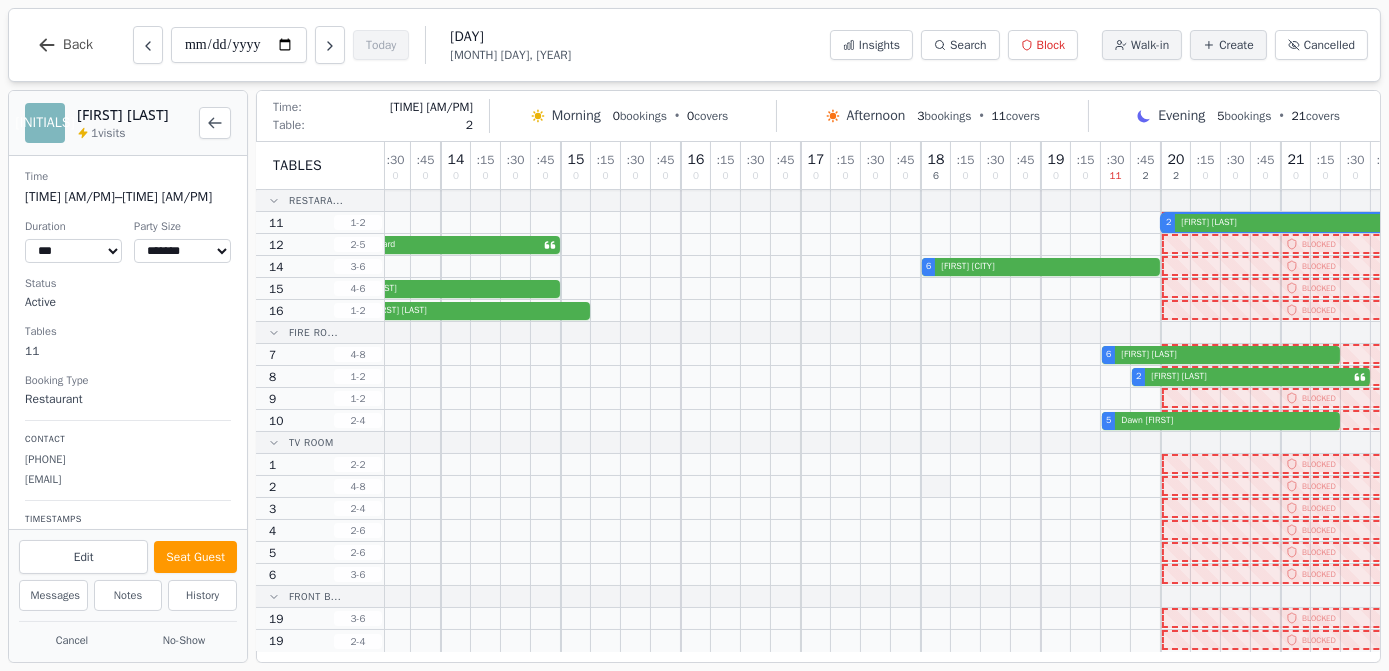 scroll, scrollTop: 0, scrollLeft: 398, axis: horizontal 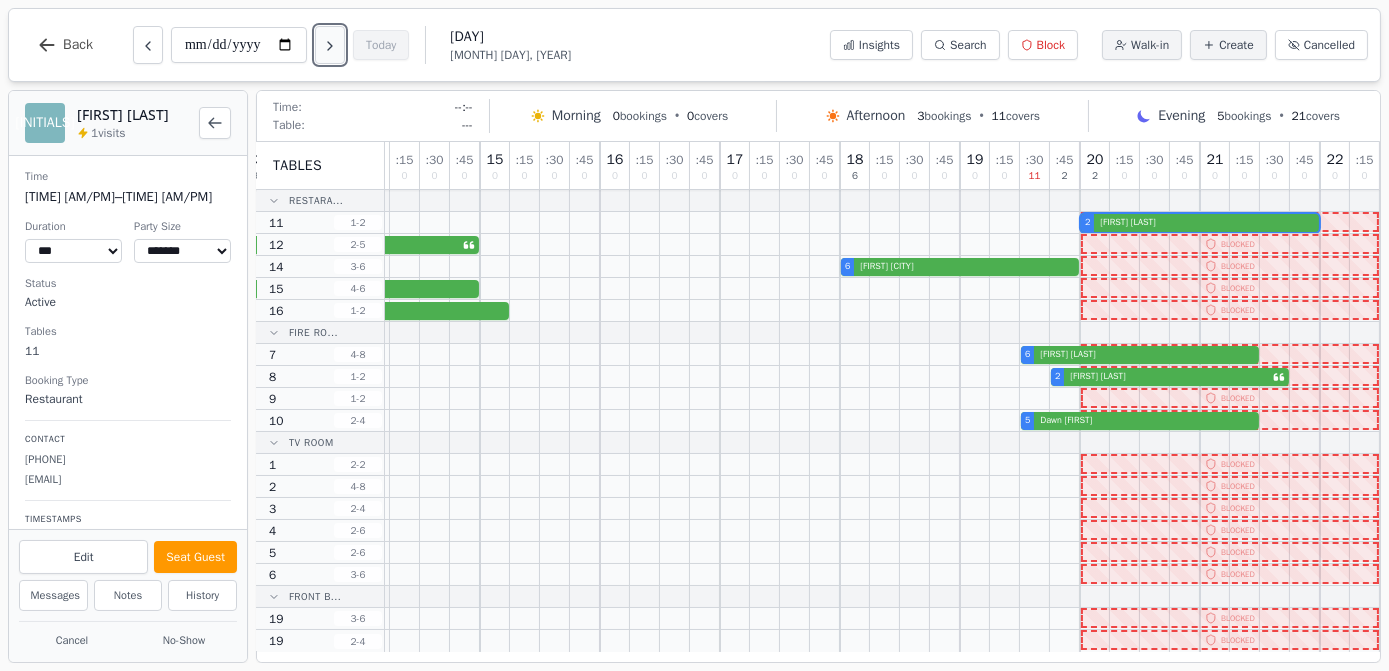 click 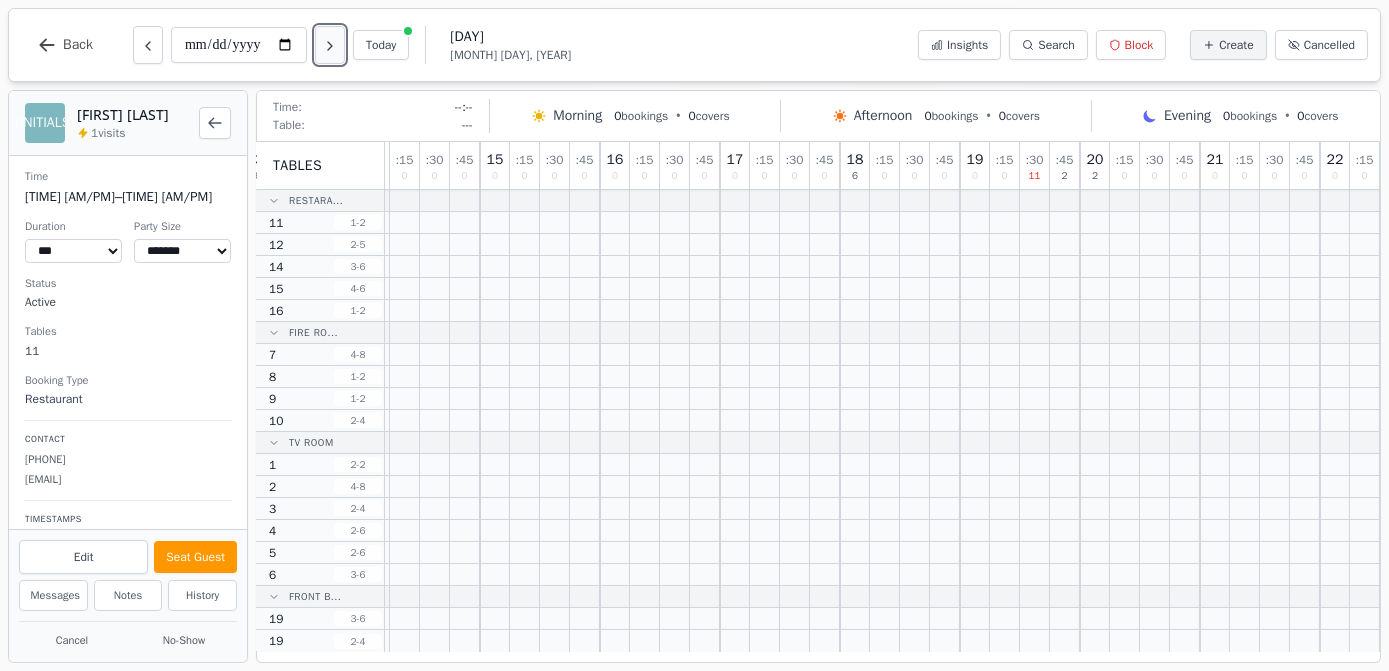 type on "**********" 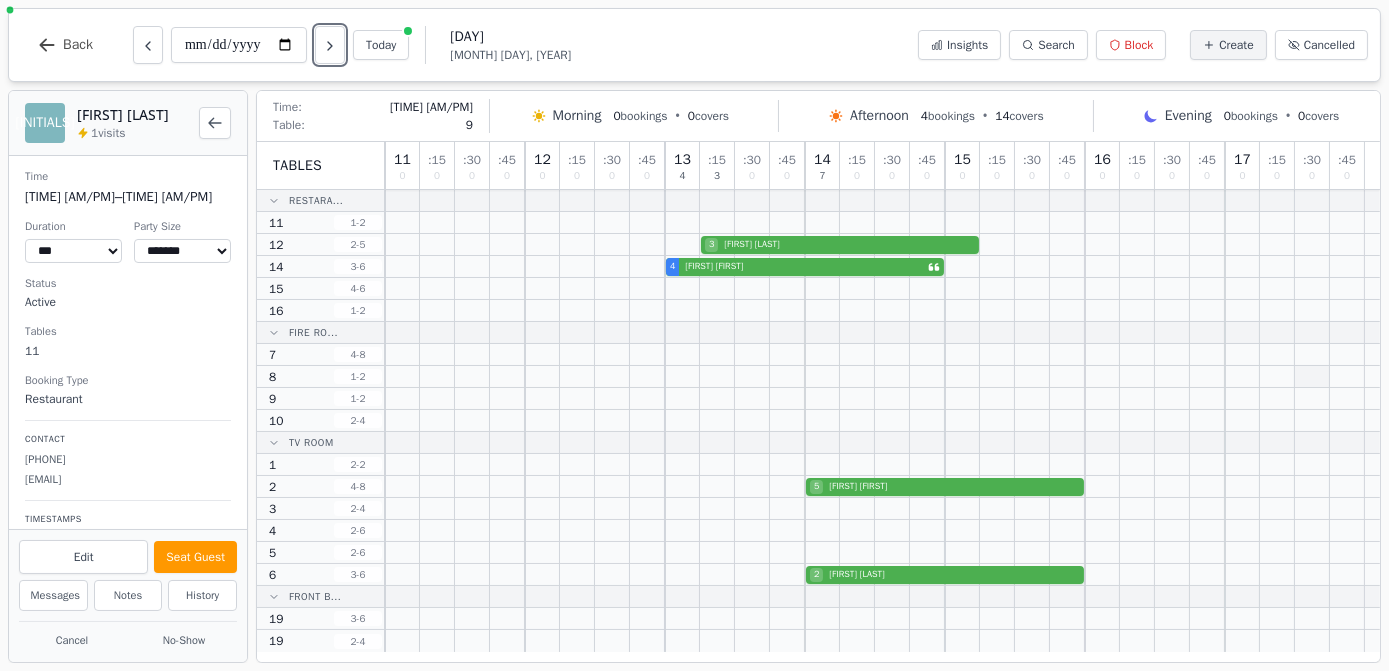 scroll, scrollTop: 0, scrollLeft: 0, axis: both 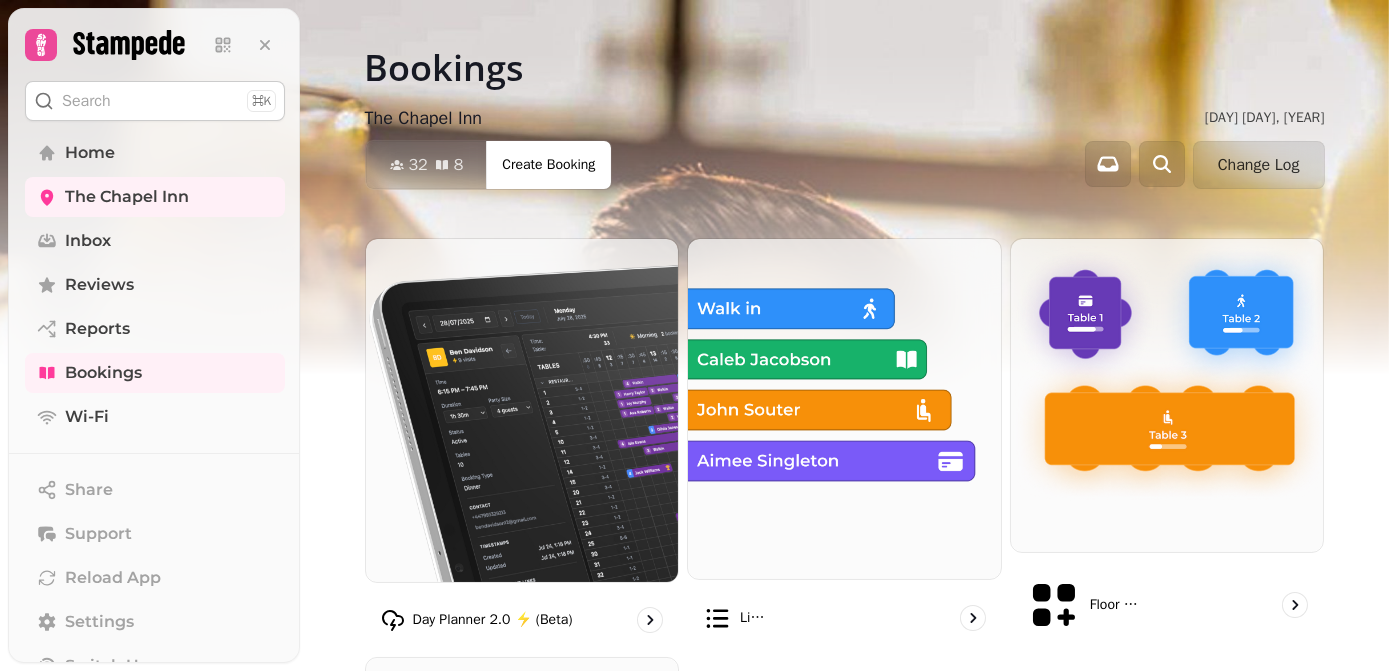click on "[DAY] [YEAR]" at bounding box center (845, 119) 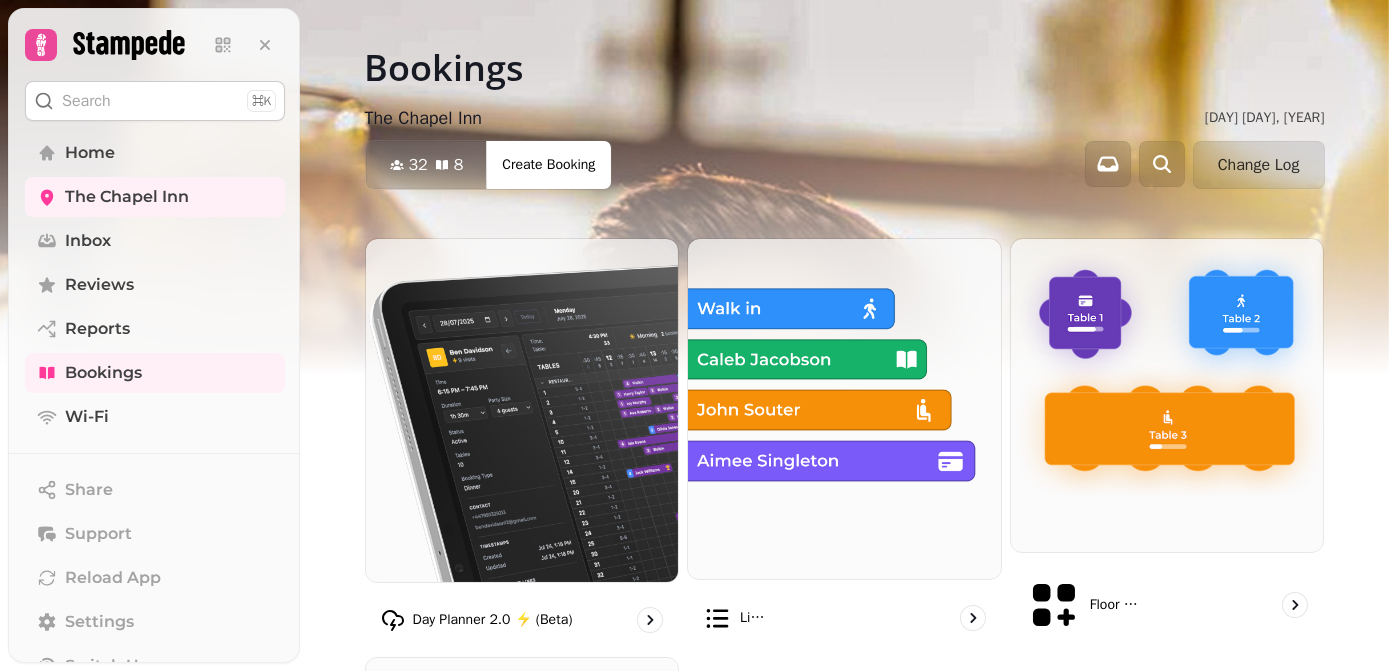 click on "32 8 Covers" at bounding box center [427, 165] 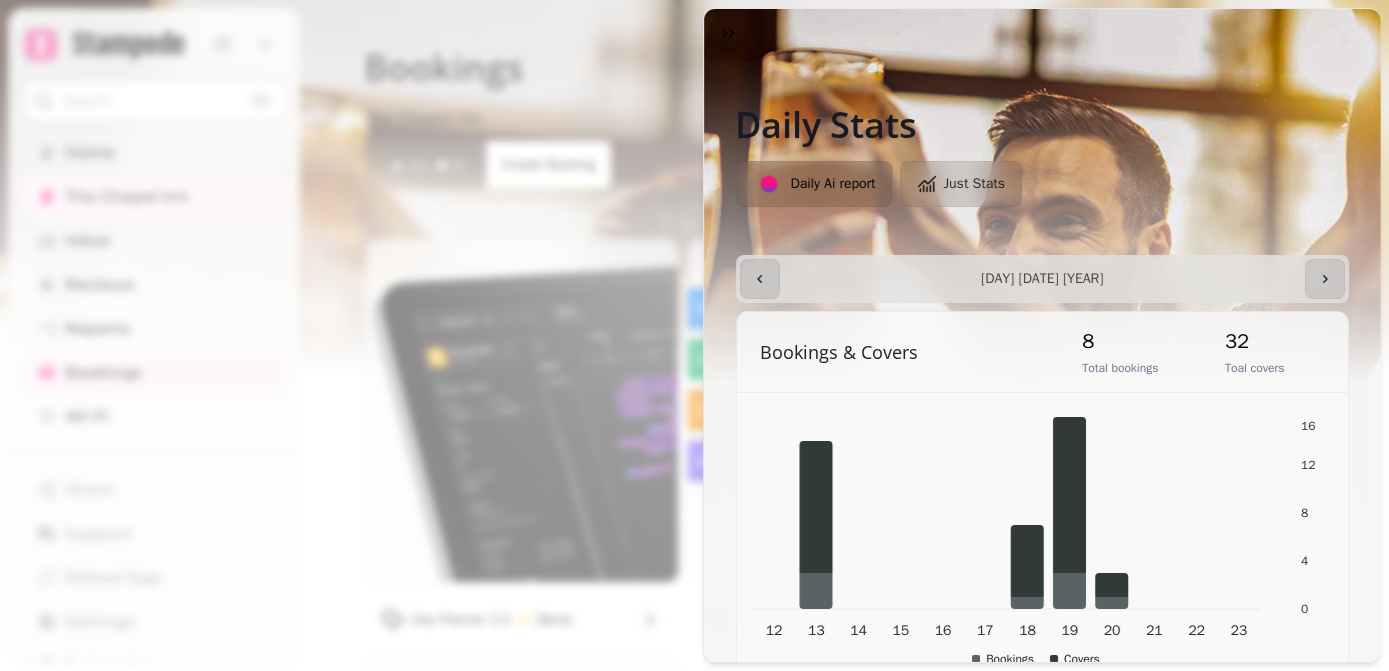 click on "[DAY] [MONTH] [YEAR]" at bounding box center (694, 351) 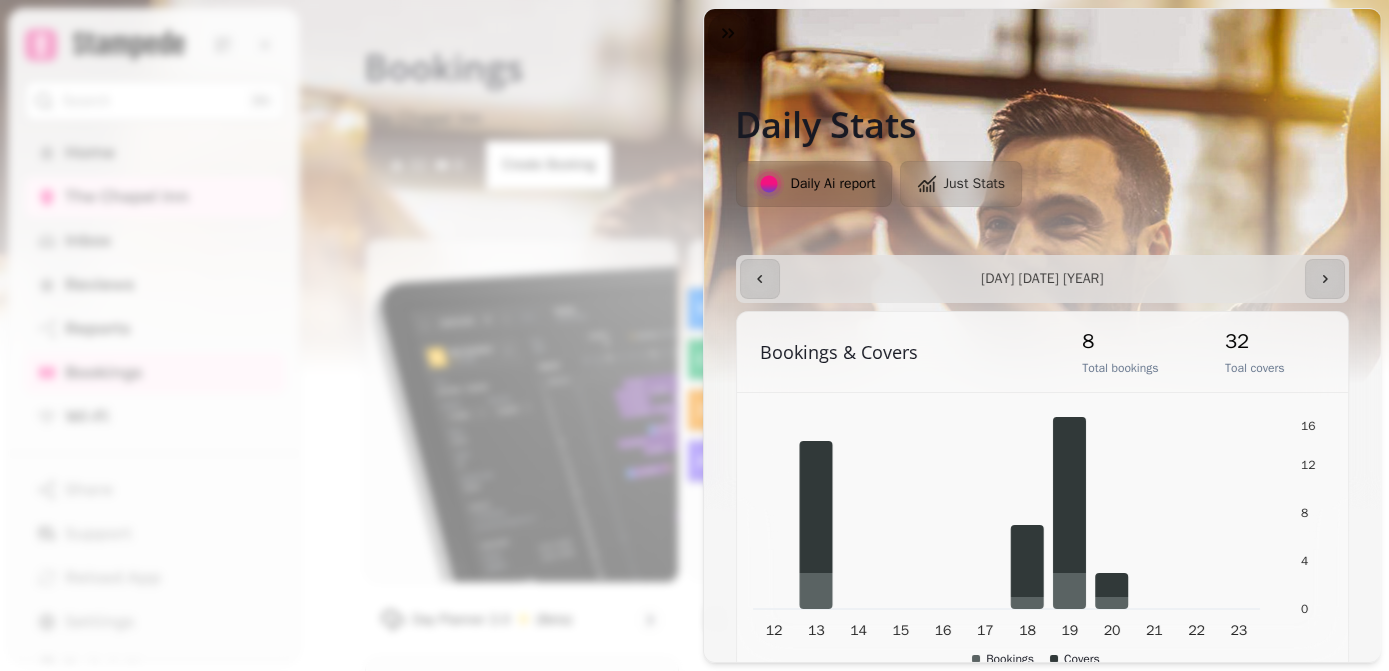 click on "[DAY] [MONTH] [YEAR]" at bounding box center [694, 351] 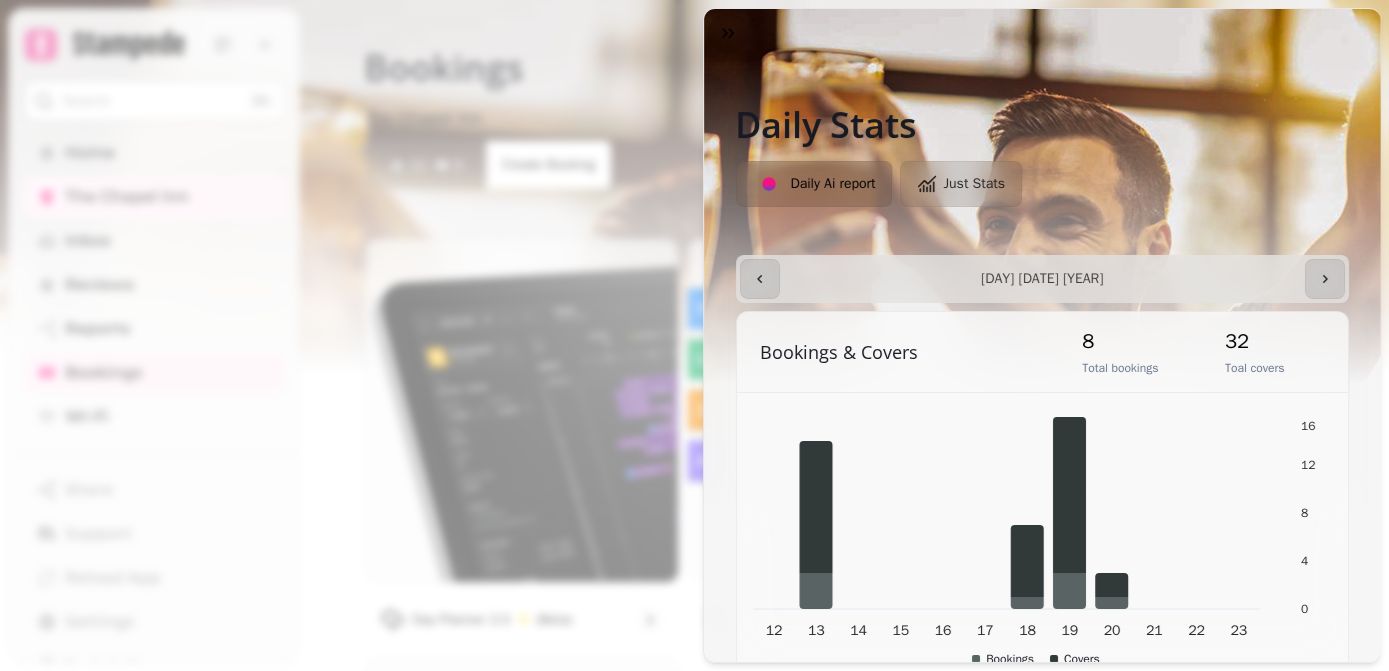 click at bounding box center (1043, 33) 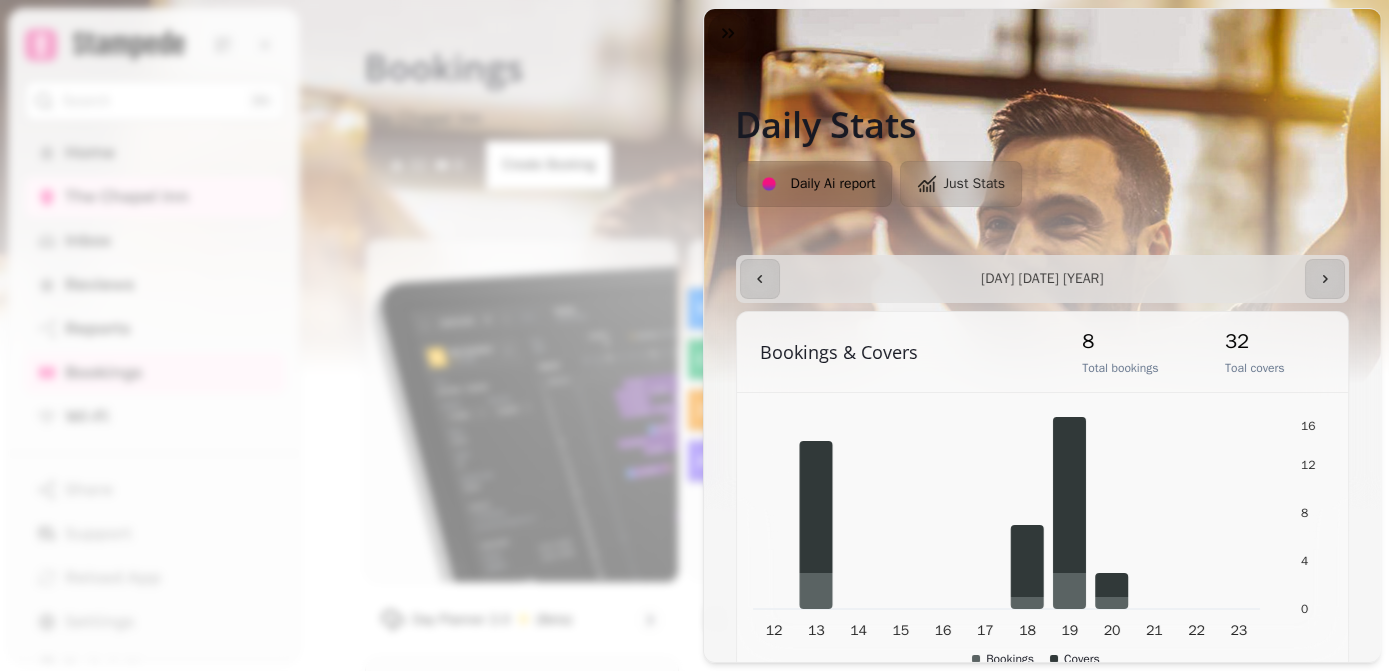 drag, startPoint x: 327, startPoint y: 89, endPoint x: 308, endPoint y: 89, distance: 19 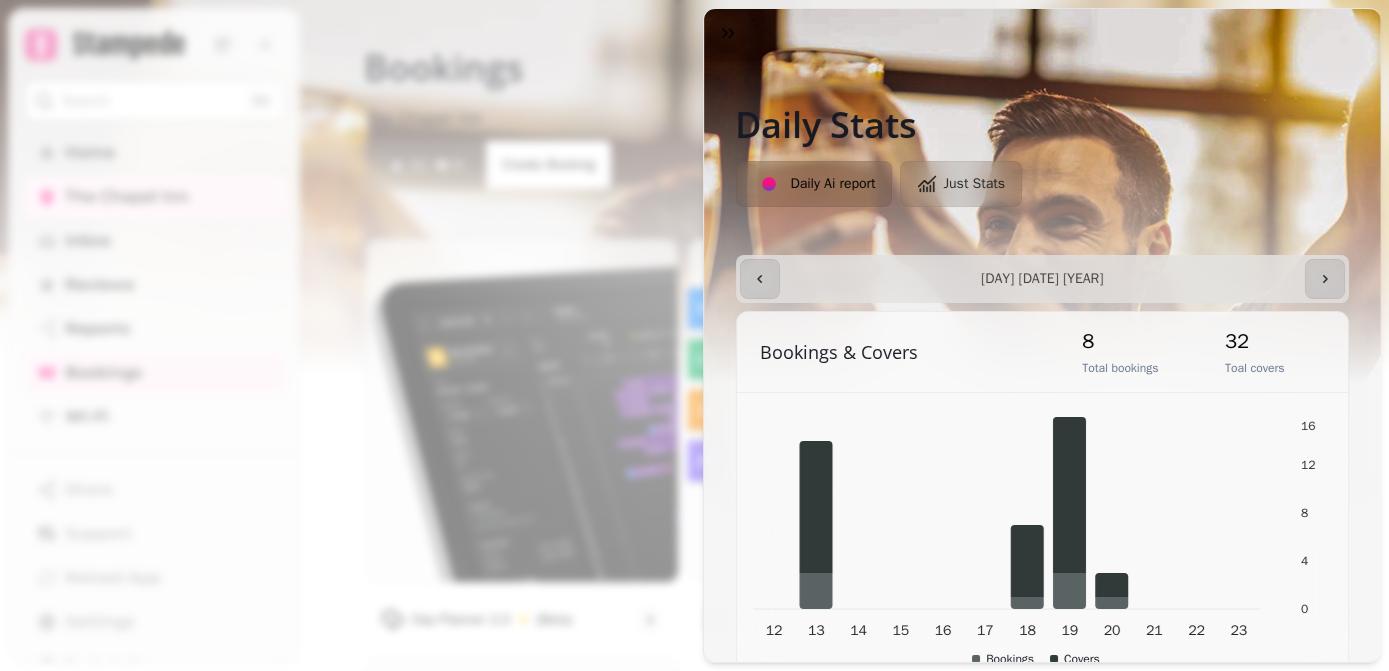 click on "[DAY] [MONTH] [YEAR]" at bounding box center [694, 351] 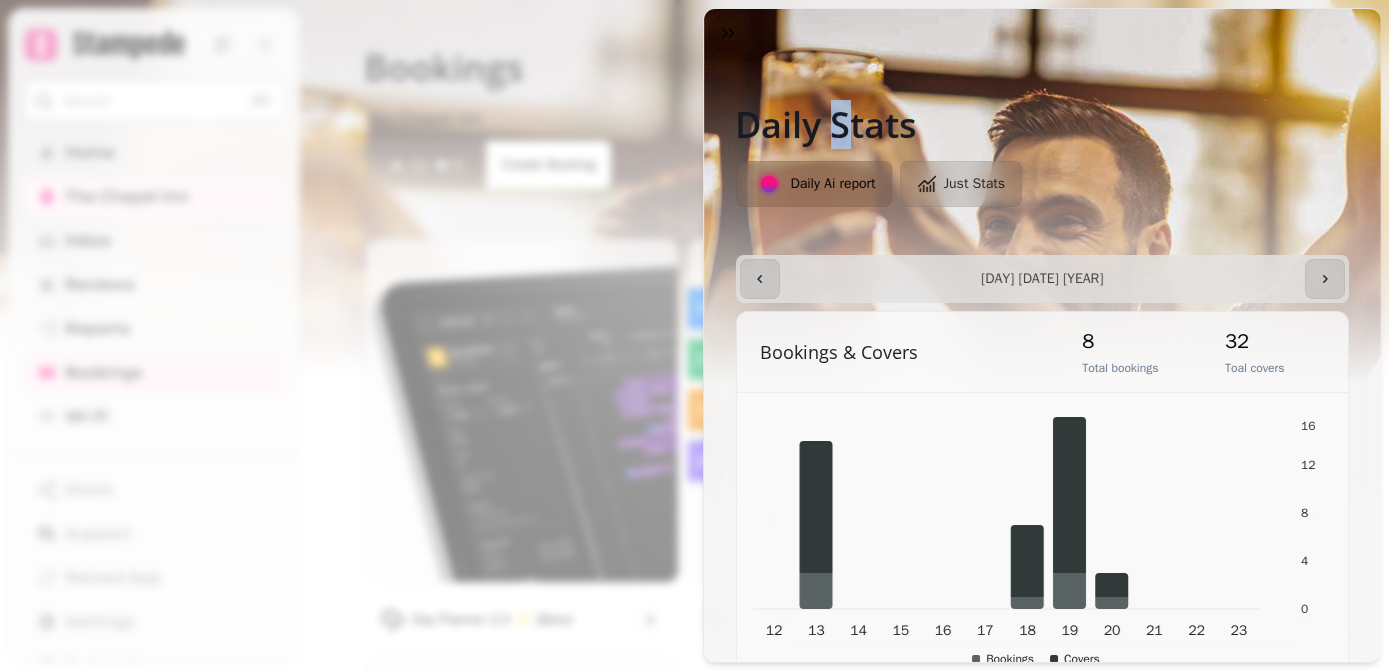 drag, startPoint x: 842, startPoint y: 95, endPoint x: 832, endPoint y: 88, distance: 12.206555 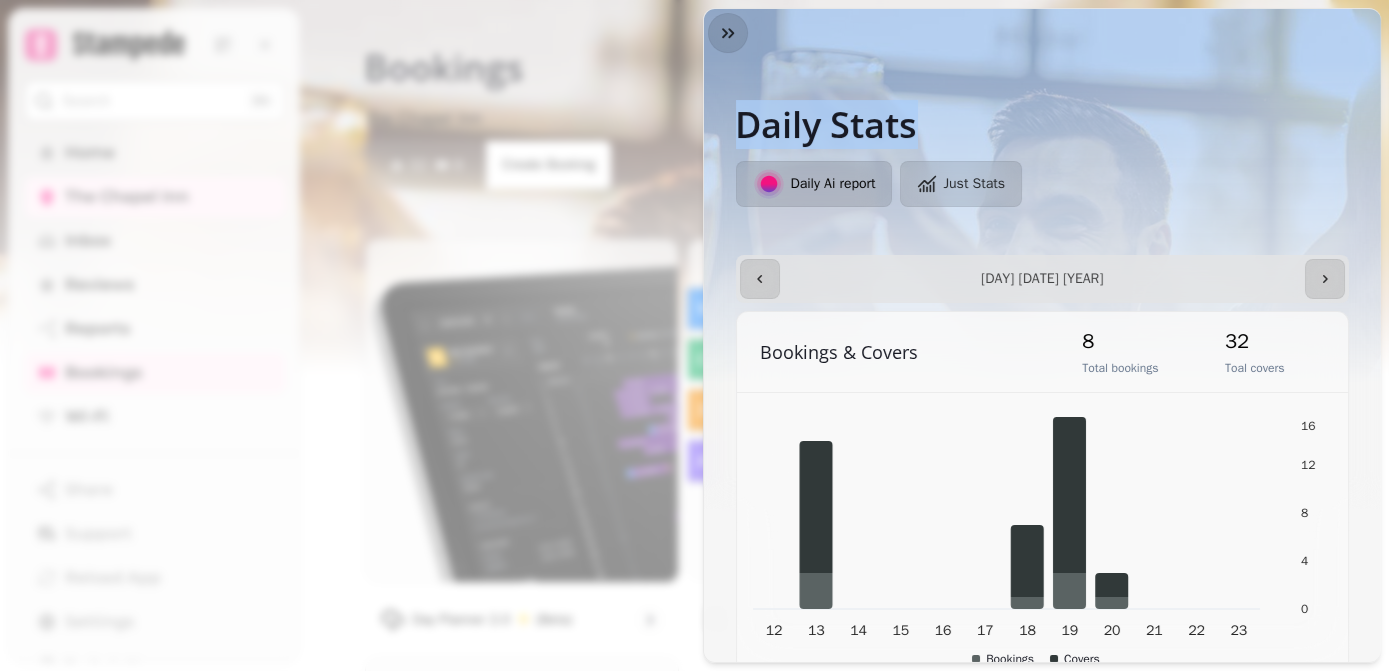 drag, startPoint x: 803, startPoint y: 17, endPoint x: 1184, endPoint y: 104, distance: 390.80685 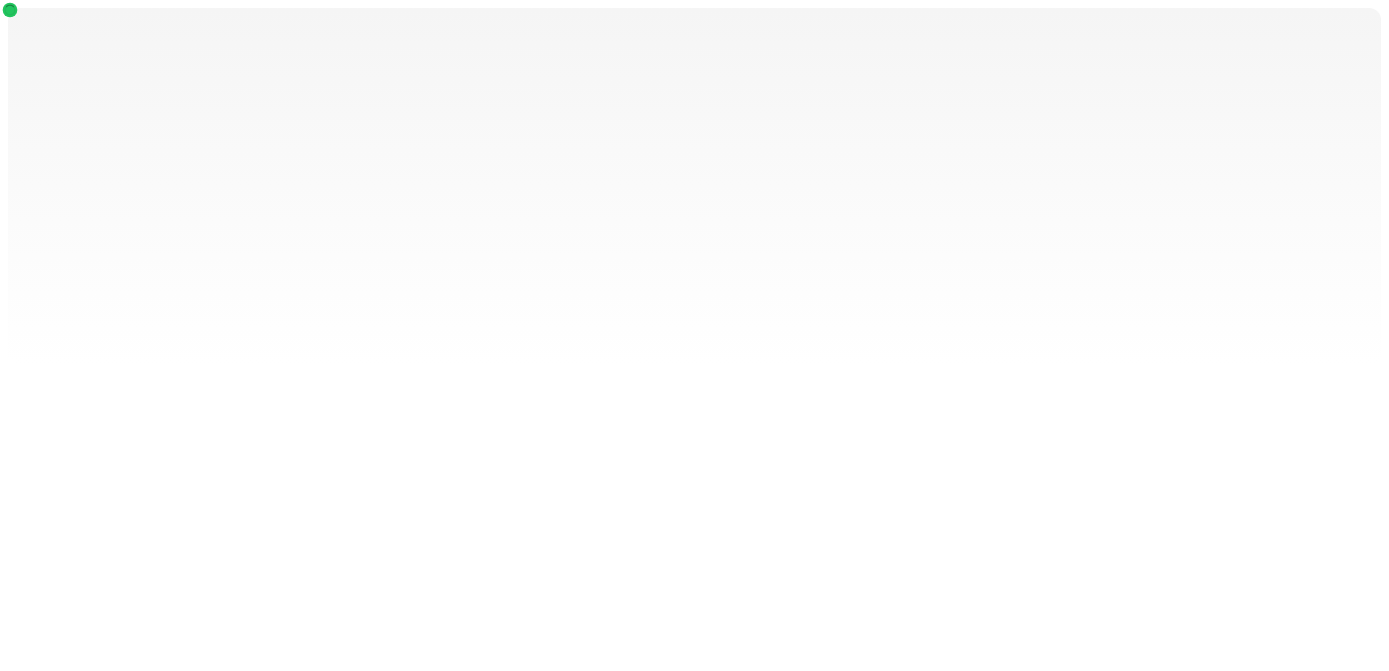 scroll, scrollTop: 0, scrollLeft: 0, axis: both 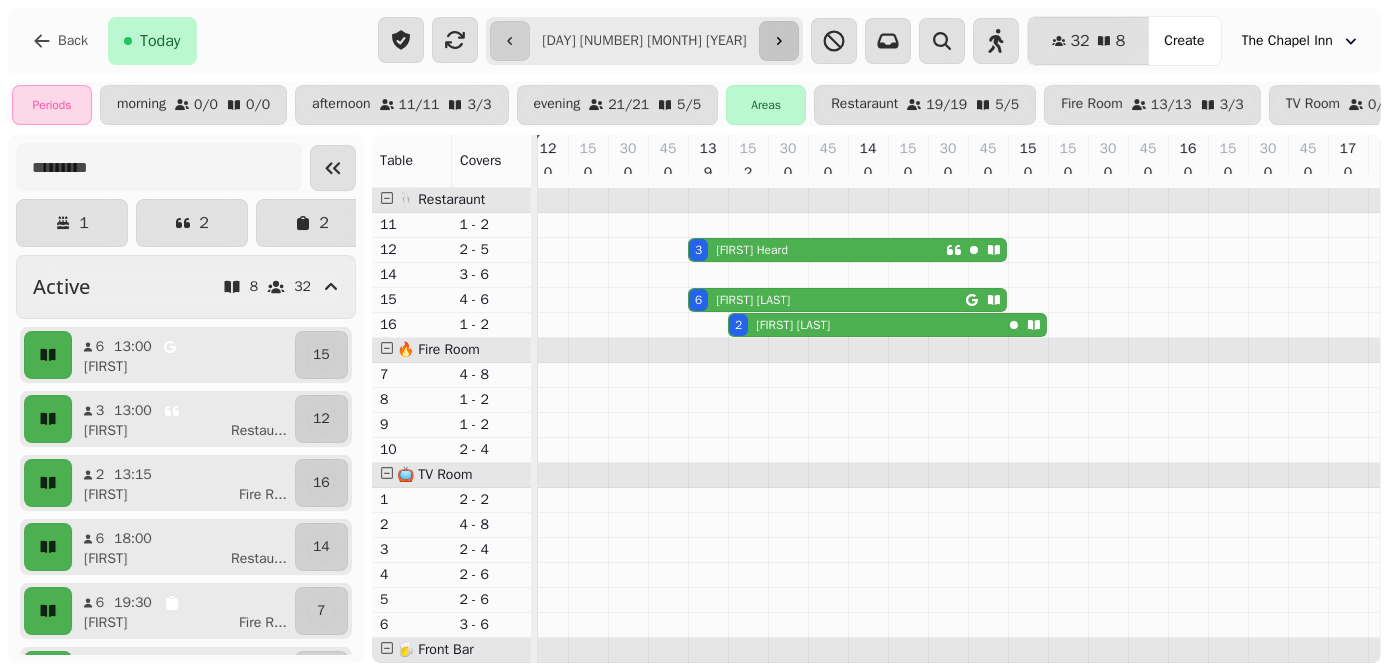click at bounding box center [779, 41] 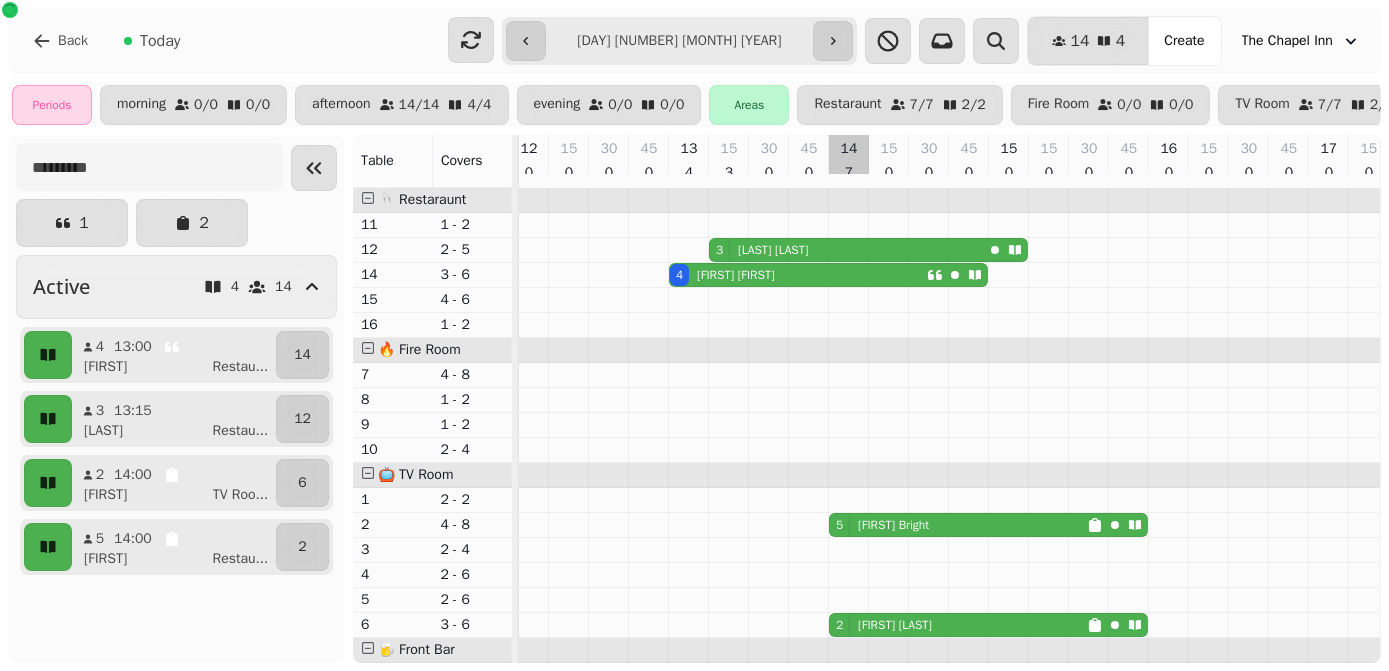 scroll, scrollTop: 0, scrollLeft: 253, axis: horizontal 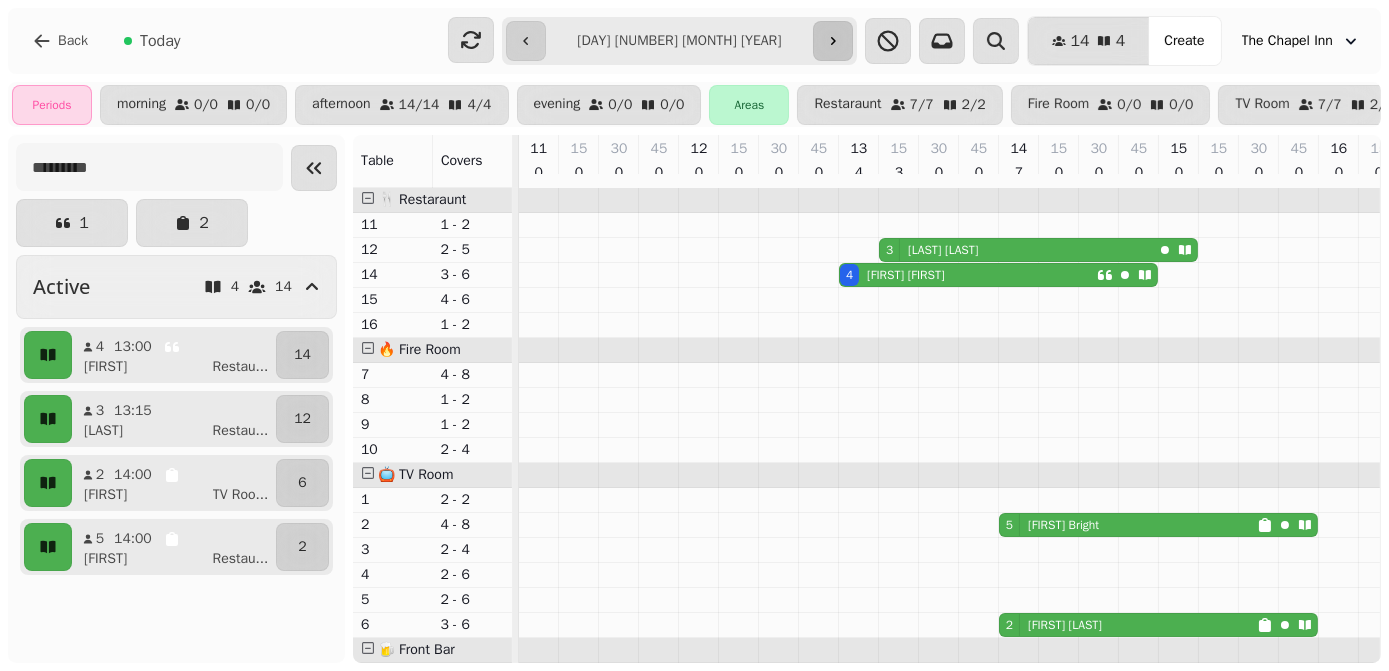 click at bounding box center [833, 41] 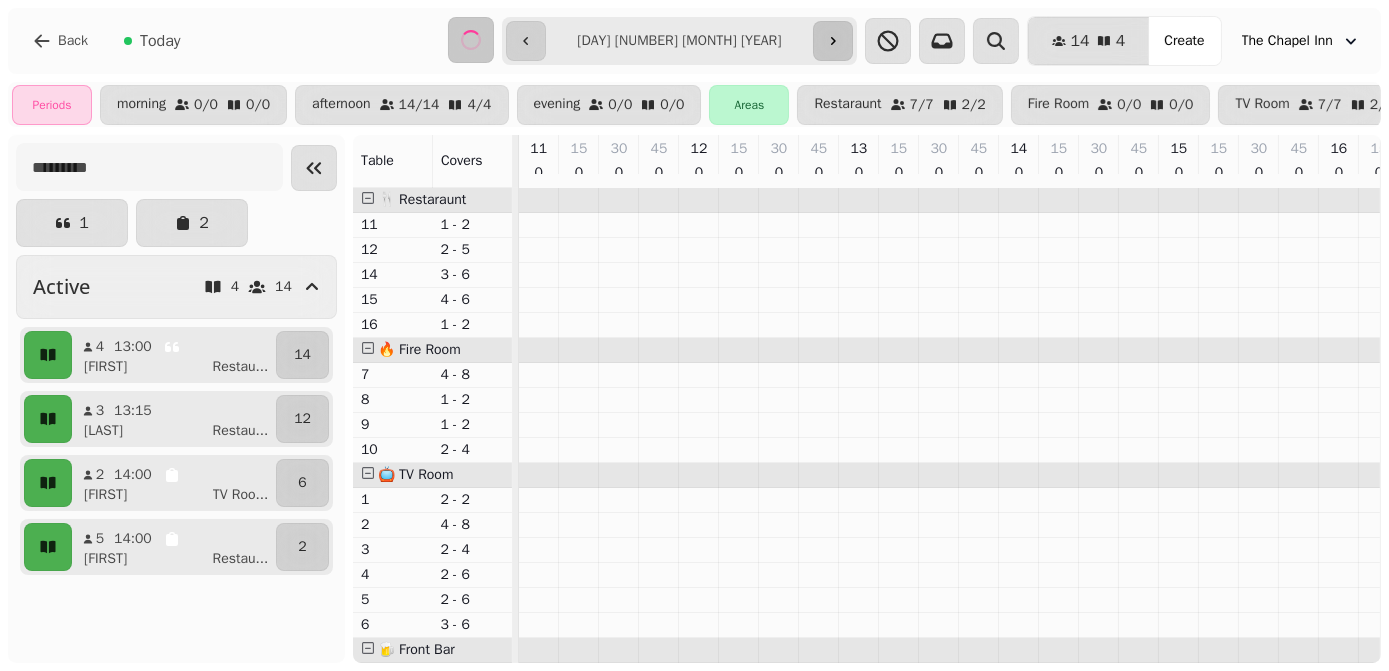 scroll, scrollTop: 0, scrollLeft: 170, axis: horizontal 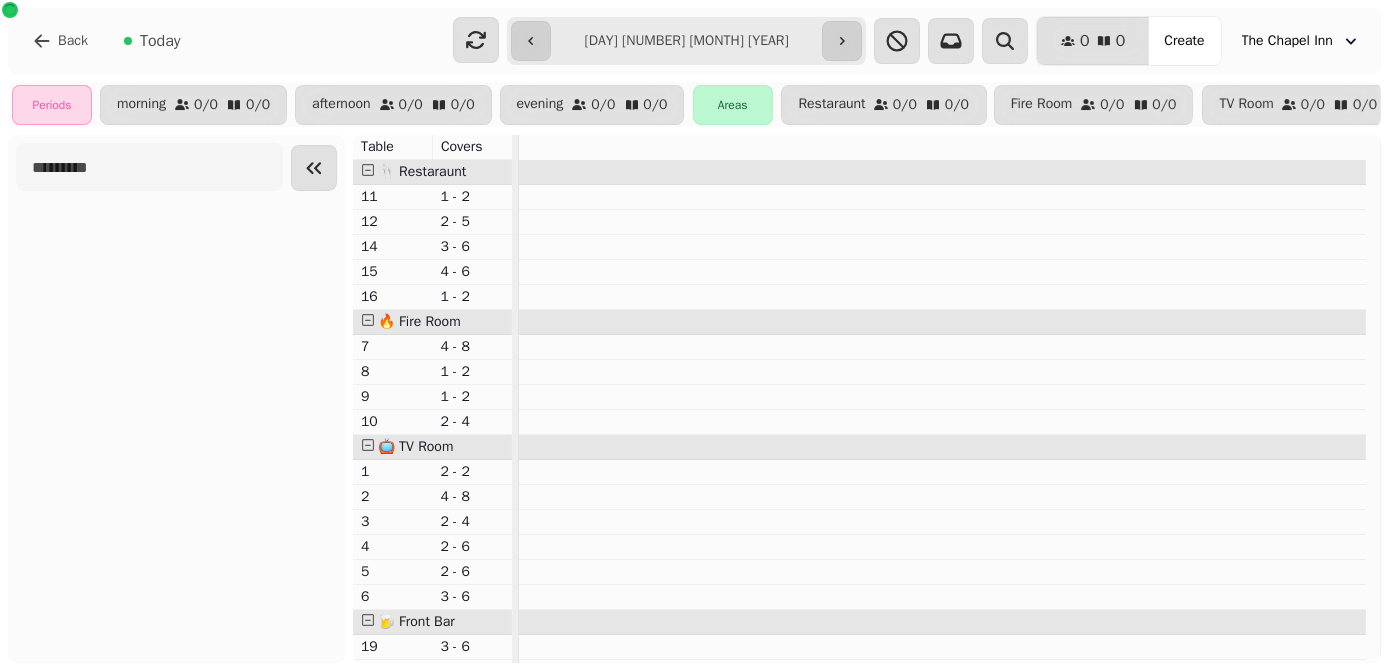 click on "**********" at bounding box center (686, 41) 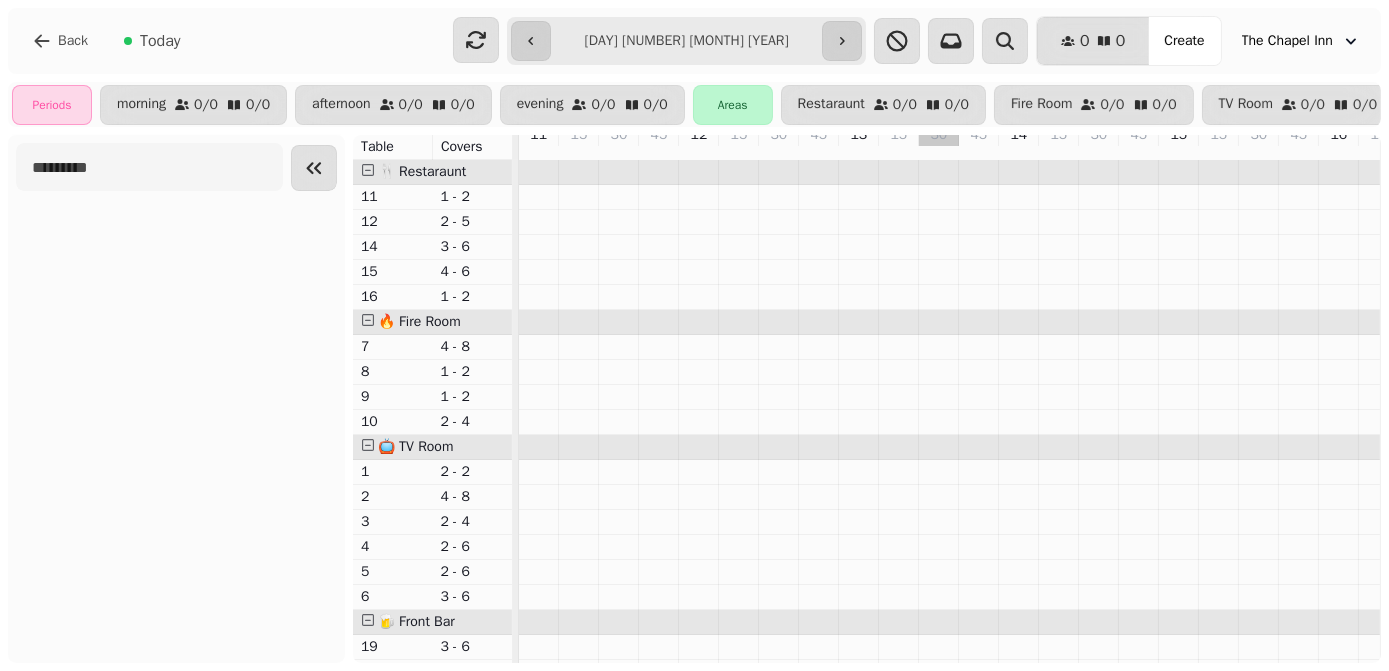 scroll, scrollTop: 0, scrollLeft: 170, axis: horizontal 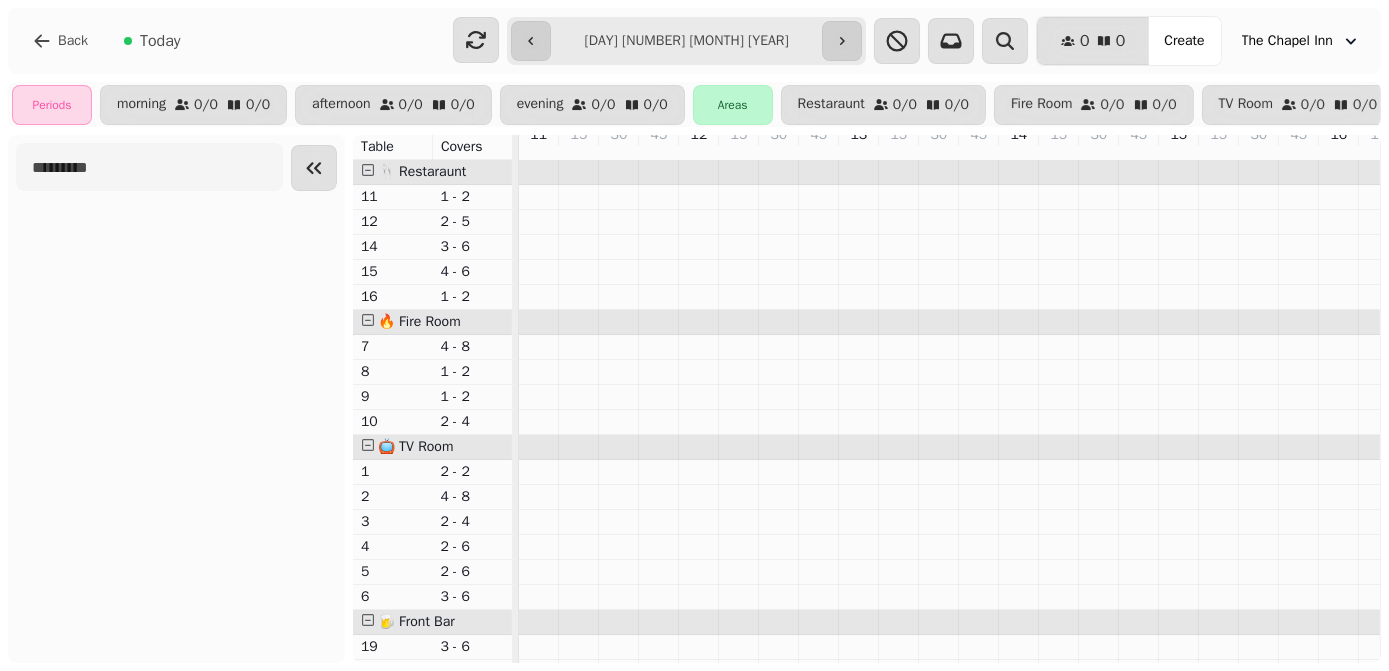click on "**********" at bounding box center [686, 41] 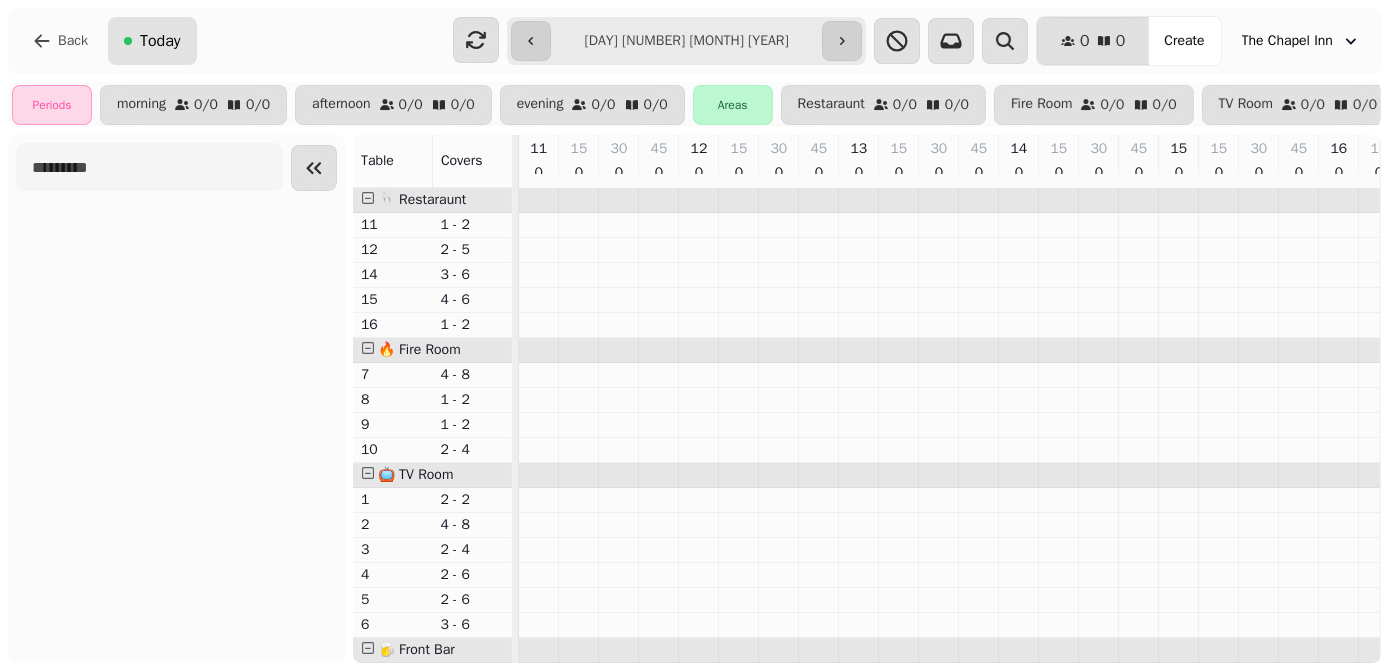 click on "Today" at bounding box center [160, 41] 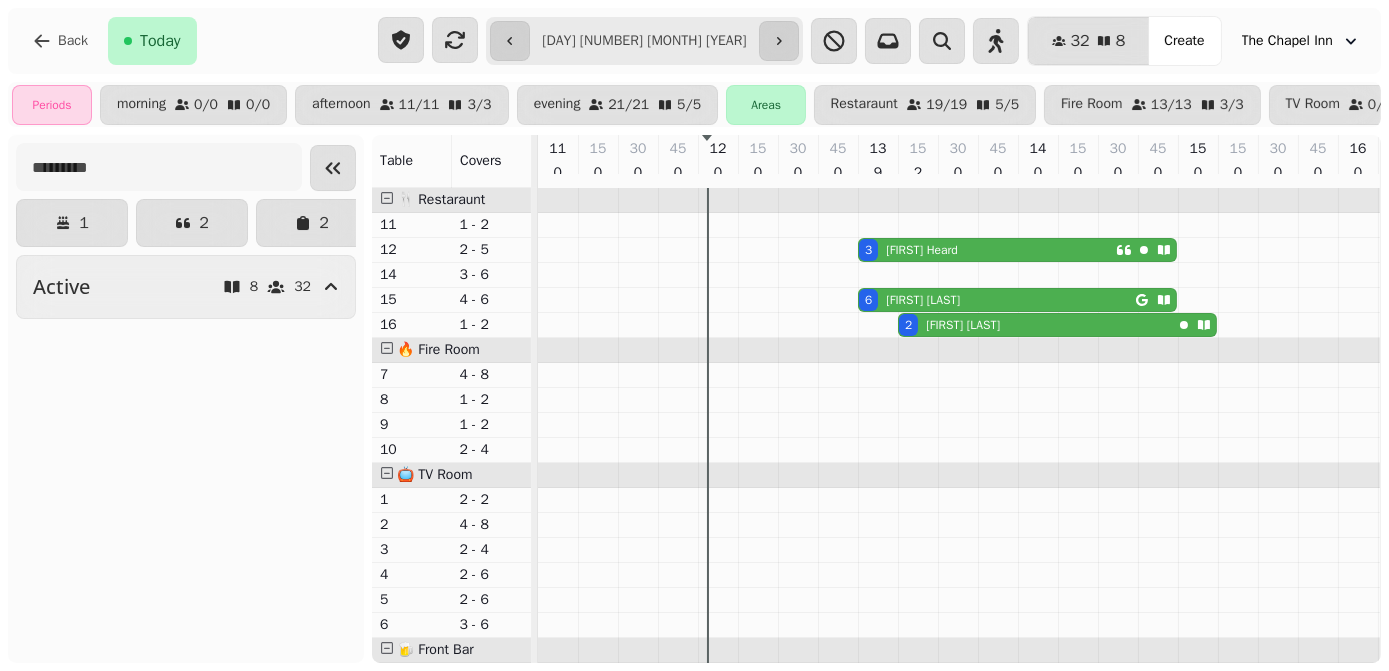 type on "**********" 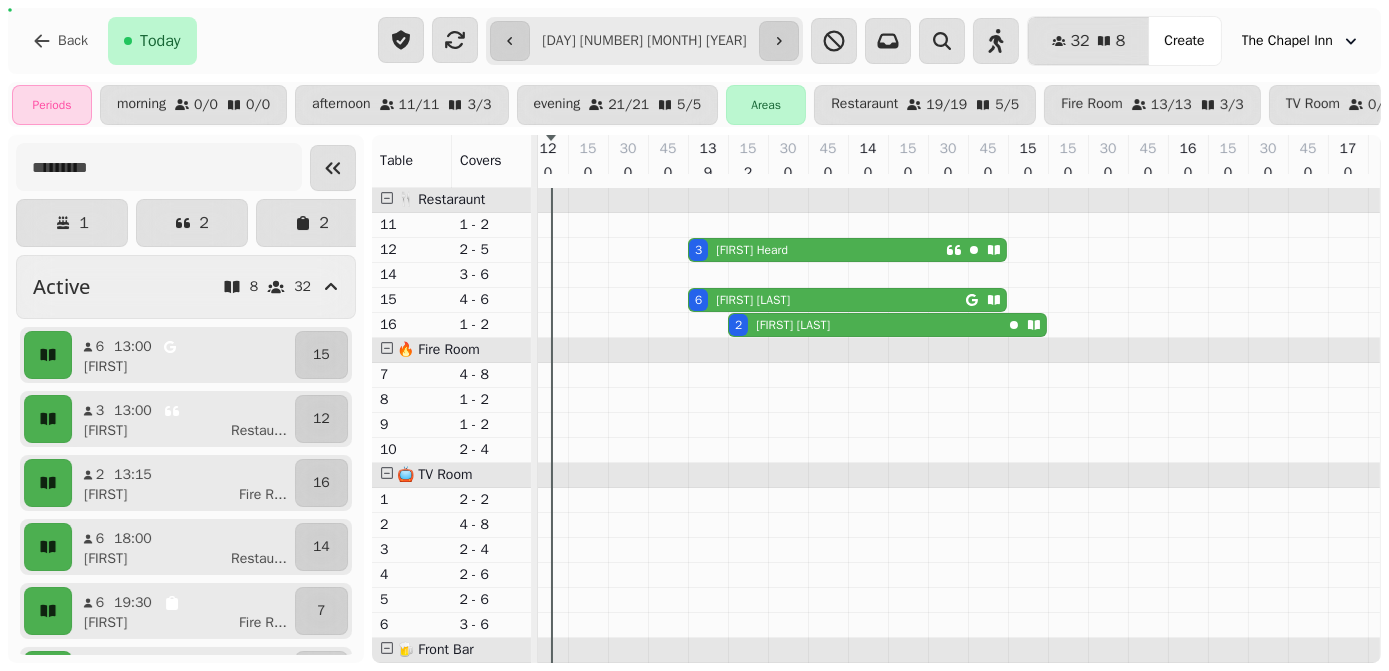 scroll, scrollTop: 0, scrollLeft: 143, axis: horizontal 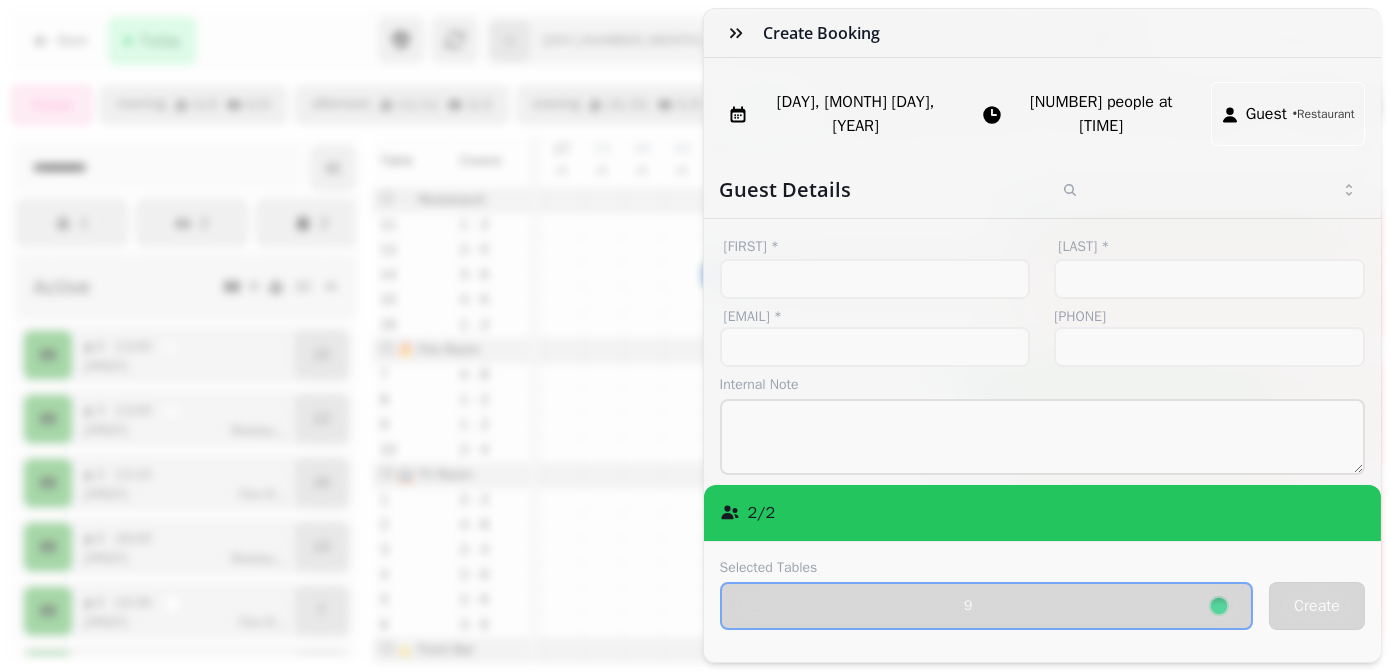 click on "Create Booking Sat, Aug 2, 25 2 people at 19:45 Guest •  Restaurant Guest Details First Name* Last Name* Email* Phone Internal Note Locked Lock the booking to prevent further changes and stop updates Wheelchair One or more members of party requires wheelchair access Buggy One or more members of party requires buggy access Highchair One or more members of party requires a highchair Marketing opt-in Does user agree to opt into marketing? Confirmation email Guest shall receive email confirmation of this change 2 / 2 Selected Tables 9   Create" at bounding box center [694, 351] 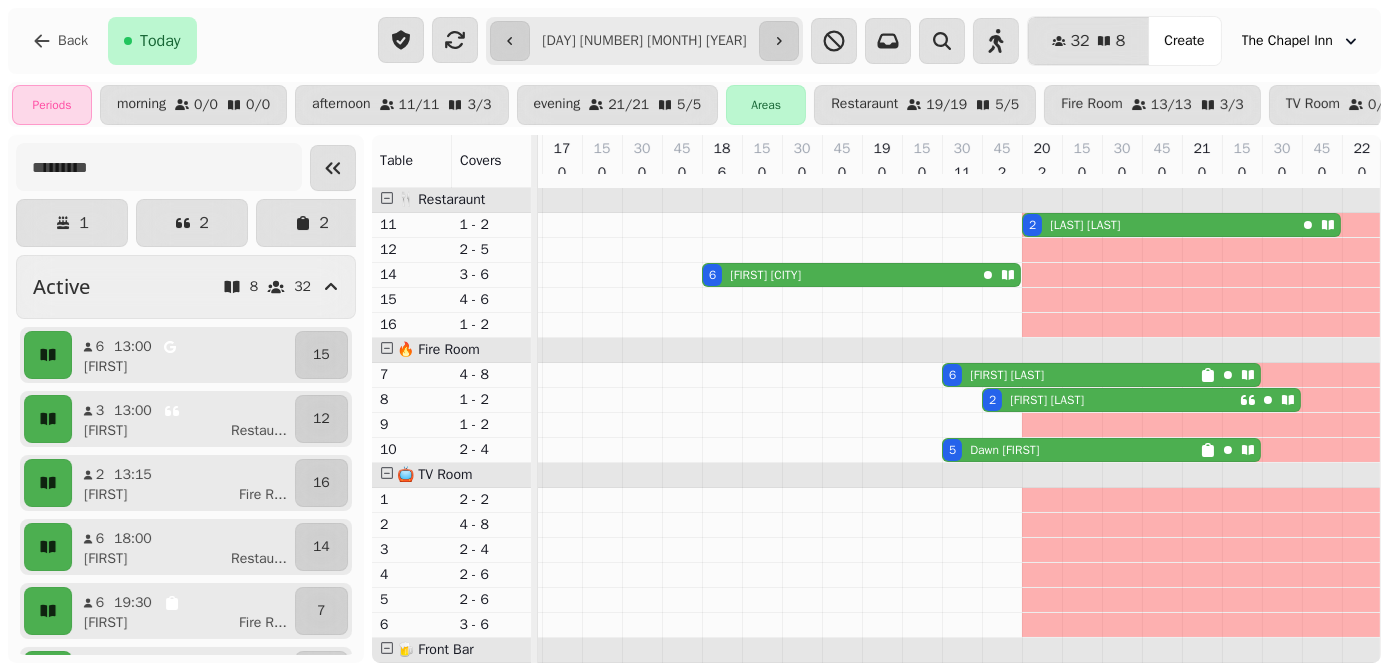 scroll, scrollTop: 0, scrollLeft: 845, axis: horizontal 